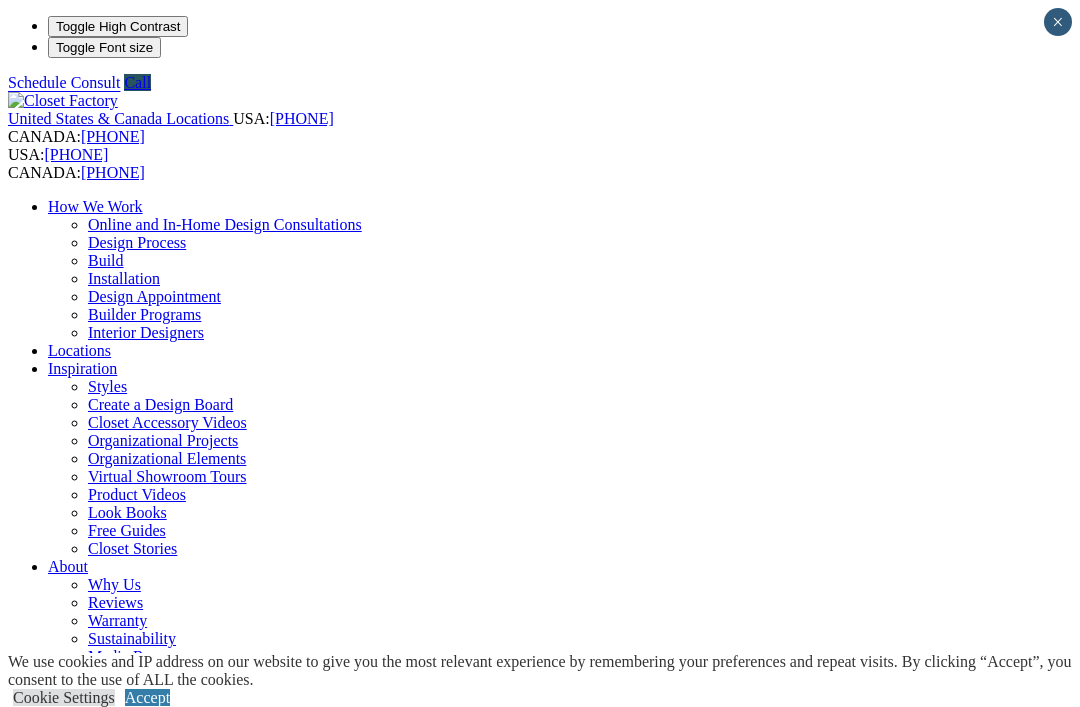 scroll, scrollTop: 0, scrollLeft: 0, axis: both 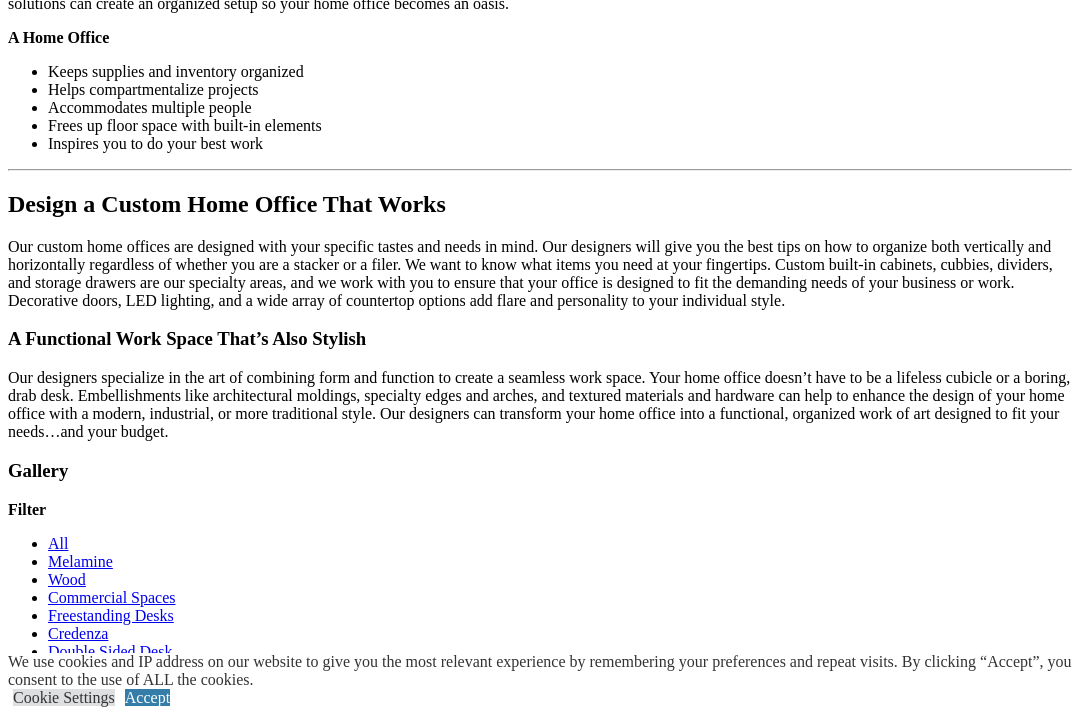 click on "Load More" at bounding box center (44, 1593) 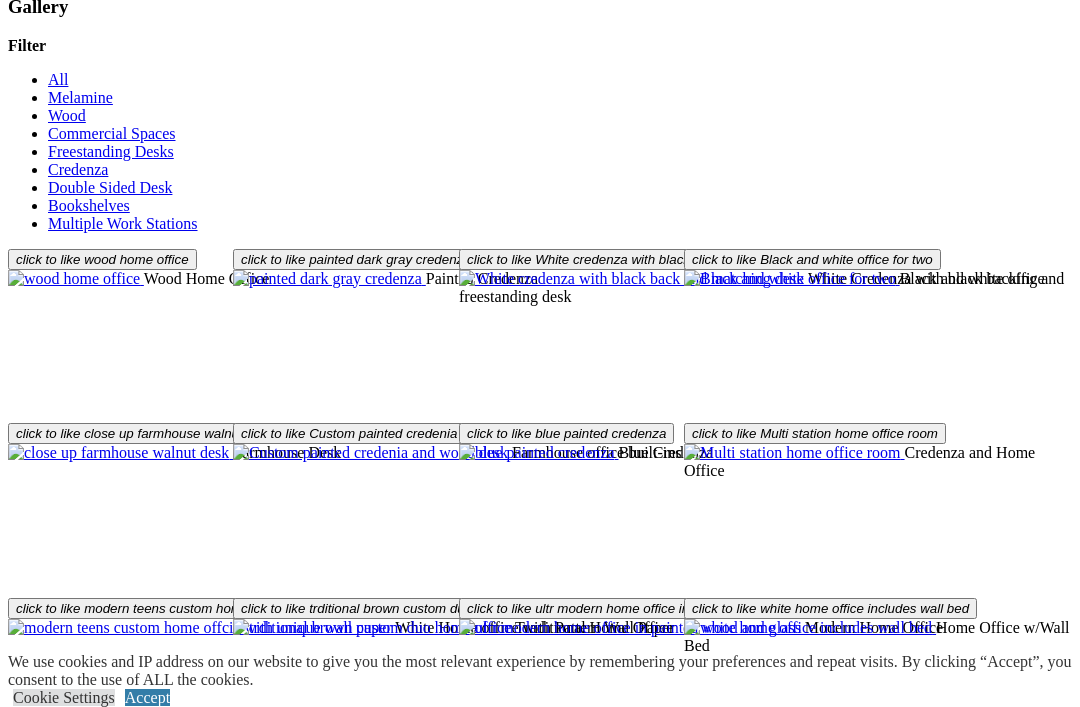 scroll, scrollTop: 2771, scrollLeft: 0, axis: vertical 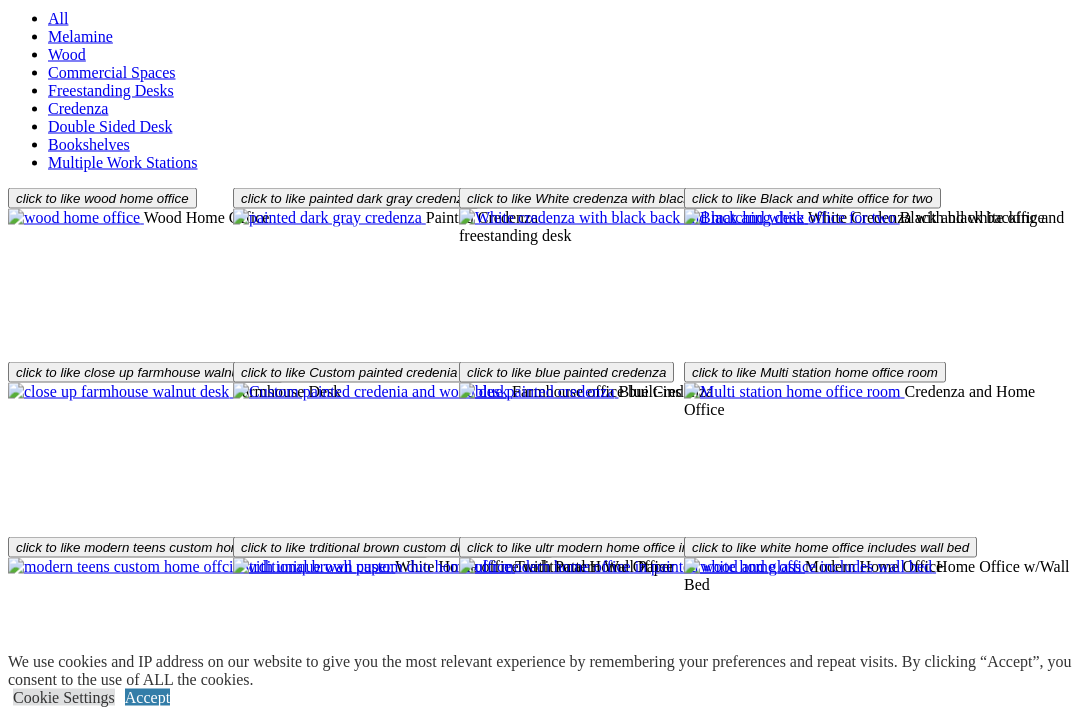 click at bounding box center (380, 1439) 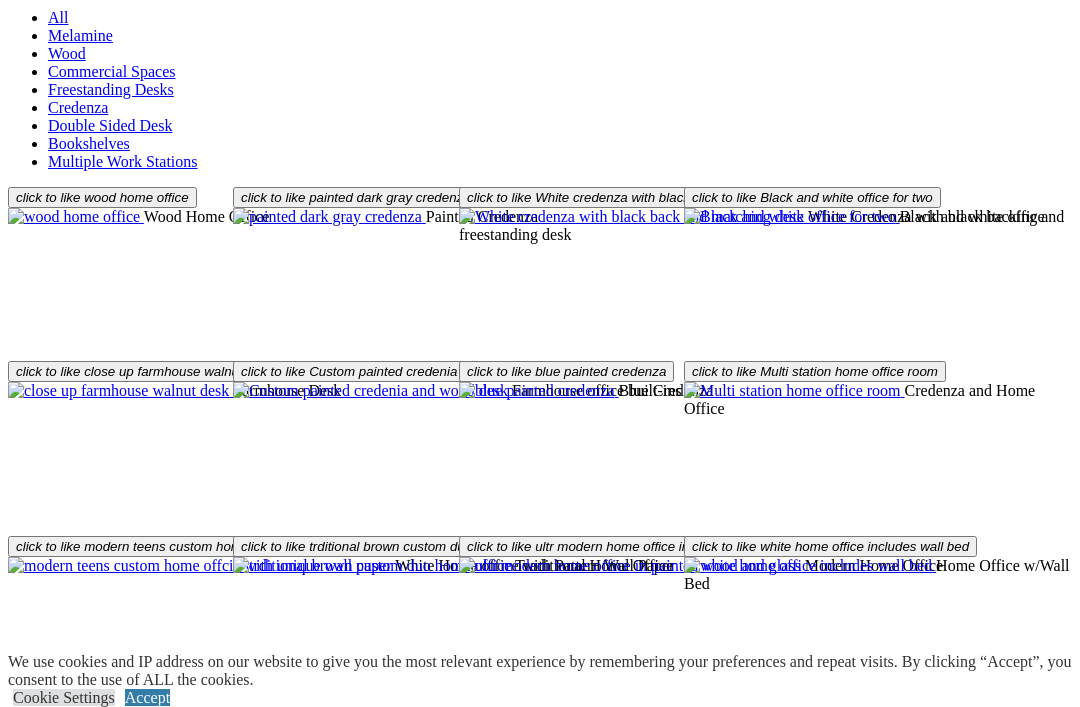 click at bounding box center [8, 35785] 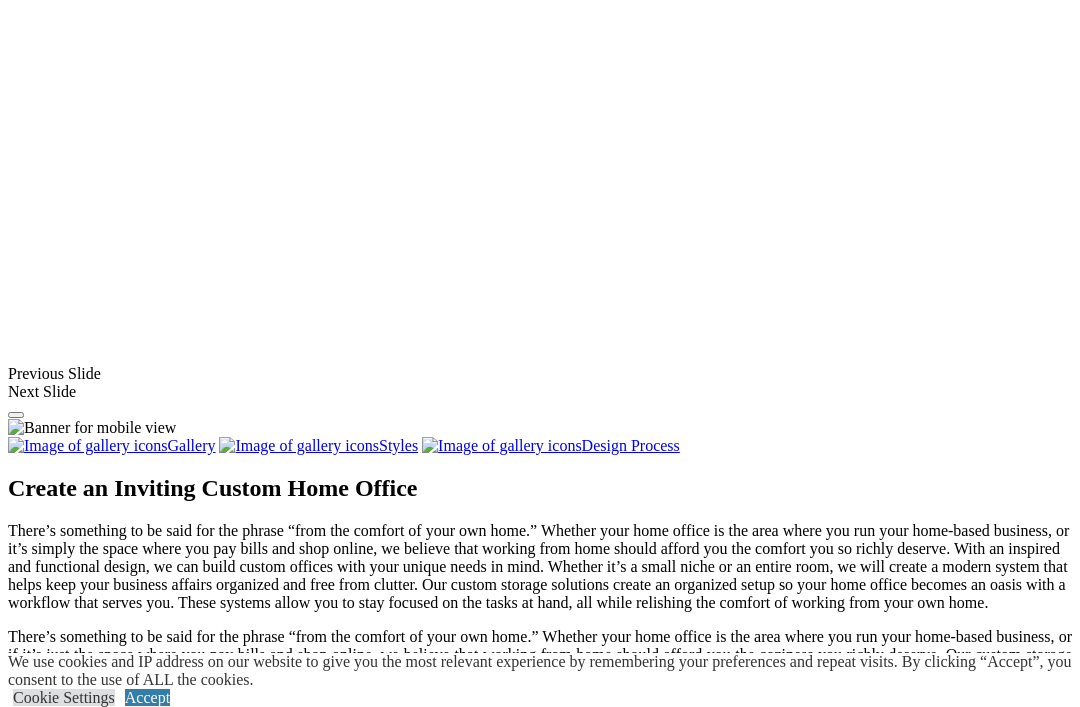 scroll, scrollTop: 1592, scrollLeft: 0, axis: vertical 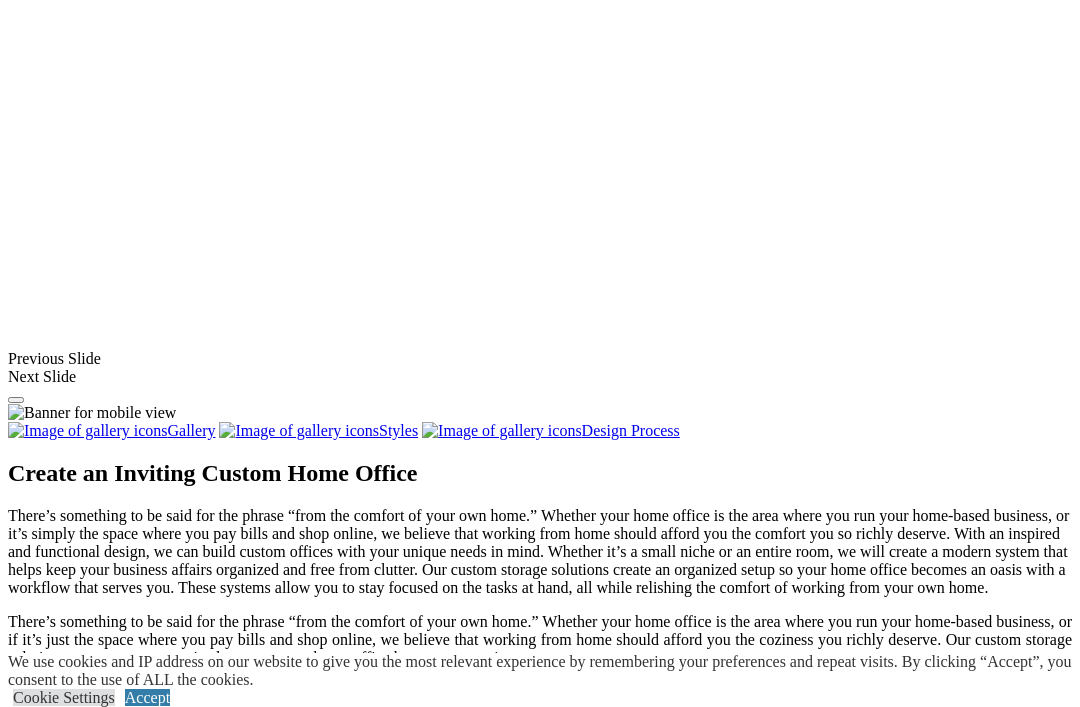 click at bounding box center [74, 1397] 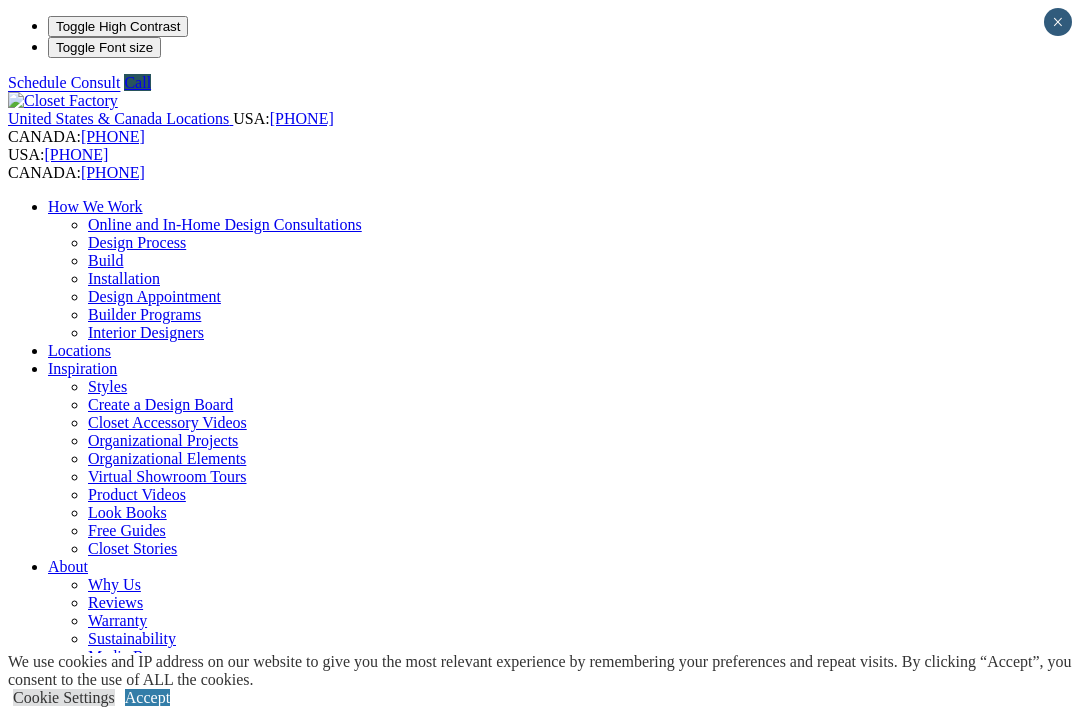 scroll, scrollTop: 0, scrollLeft: 0, axis: both 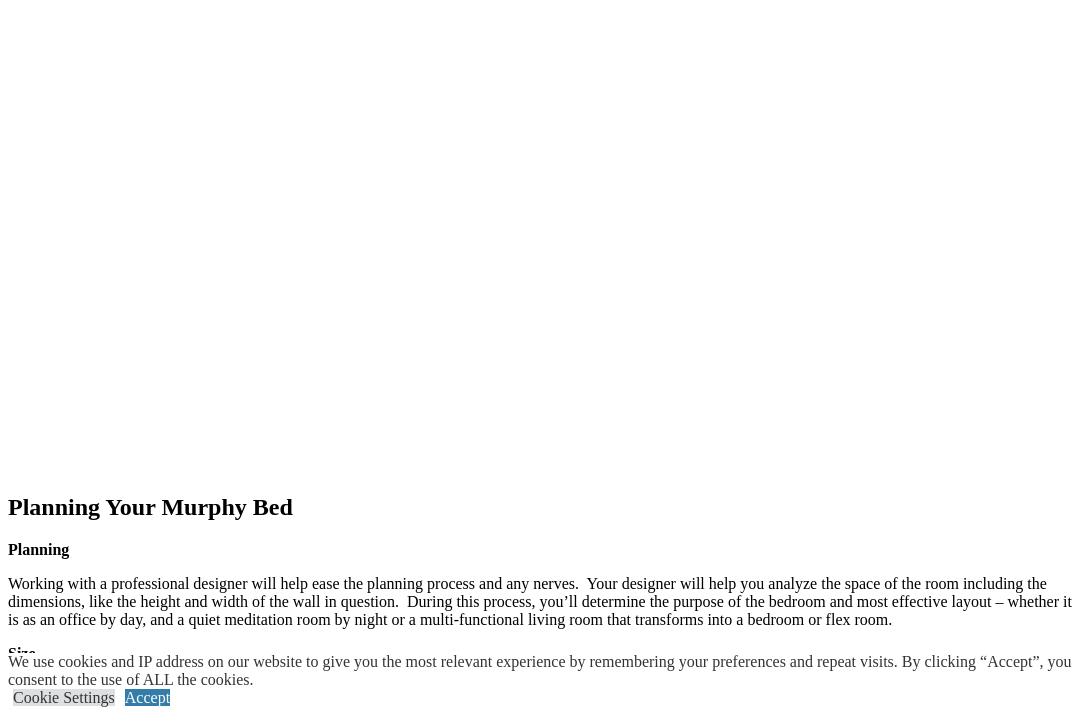 click at bounding box center (-828, 1442) 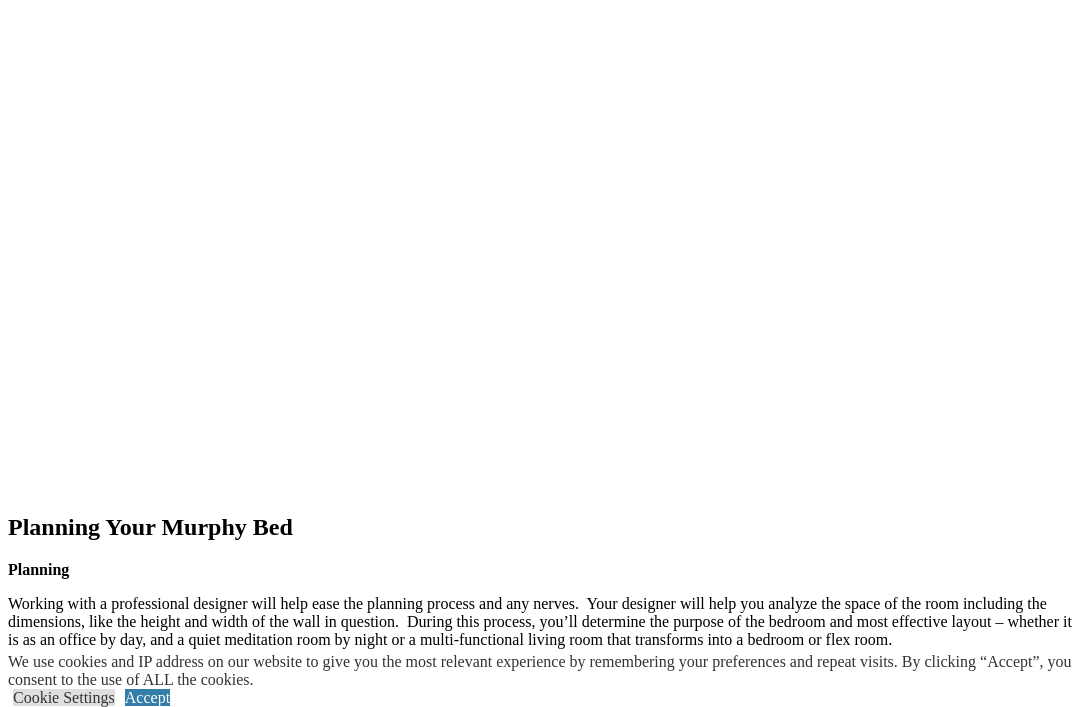 scroll, scrollTop: 2444, scrollLeft: 0, axis: vertical 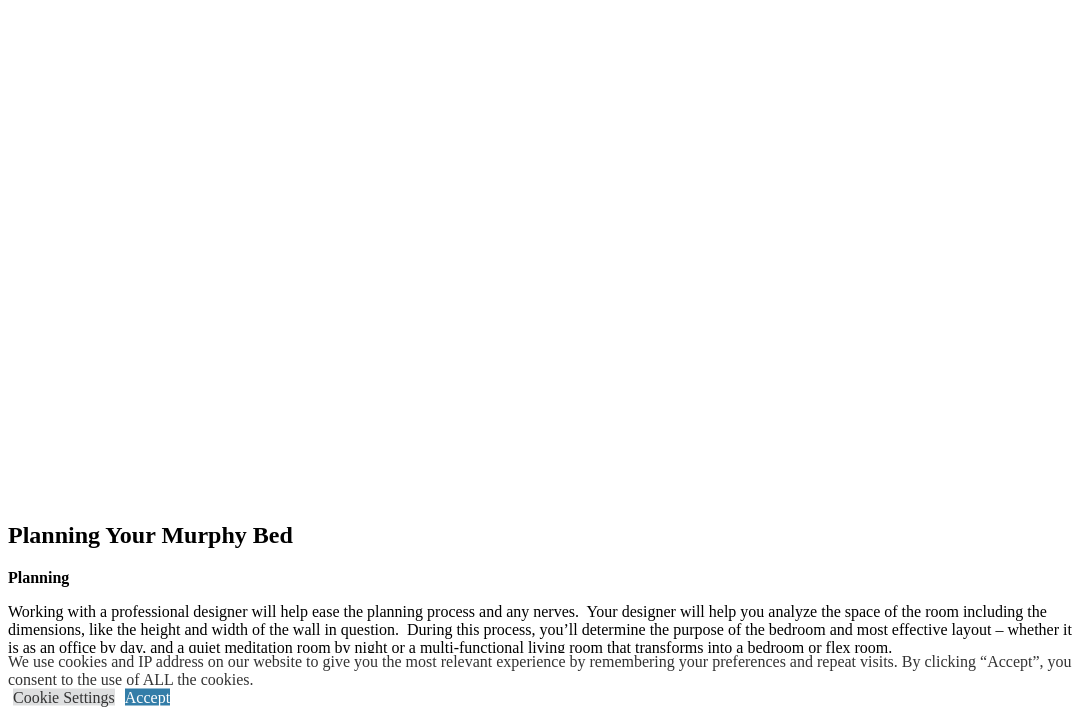 click on "next" at bounding box center (540, 1587) 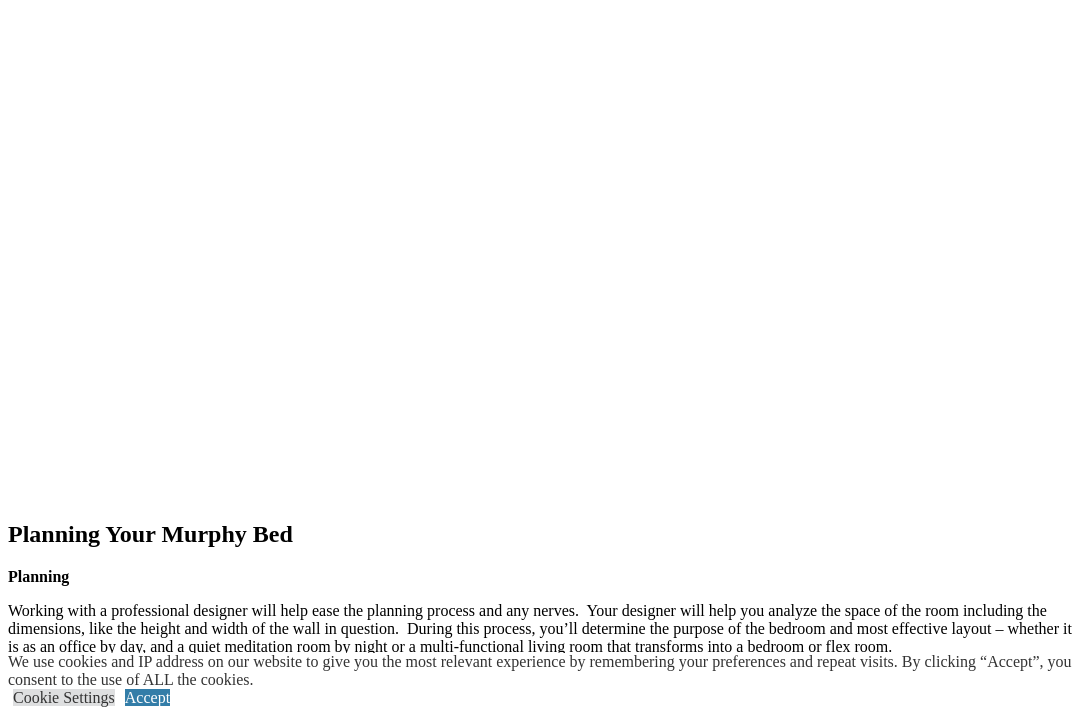 click on "next" at bounding box center (540, 1586) 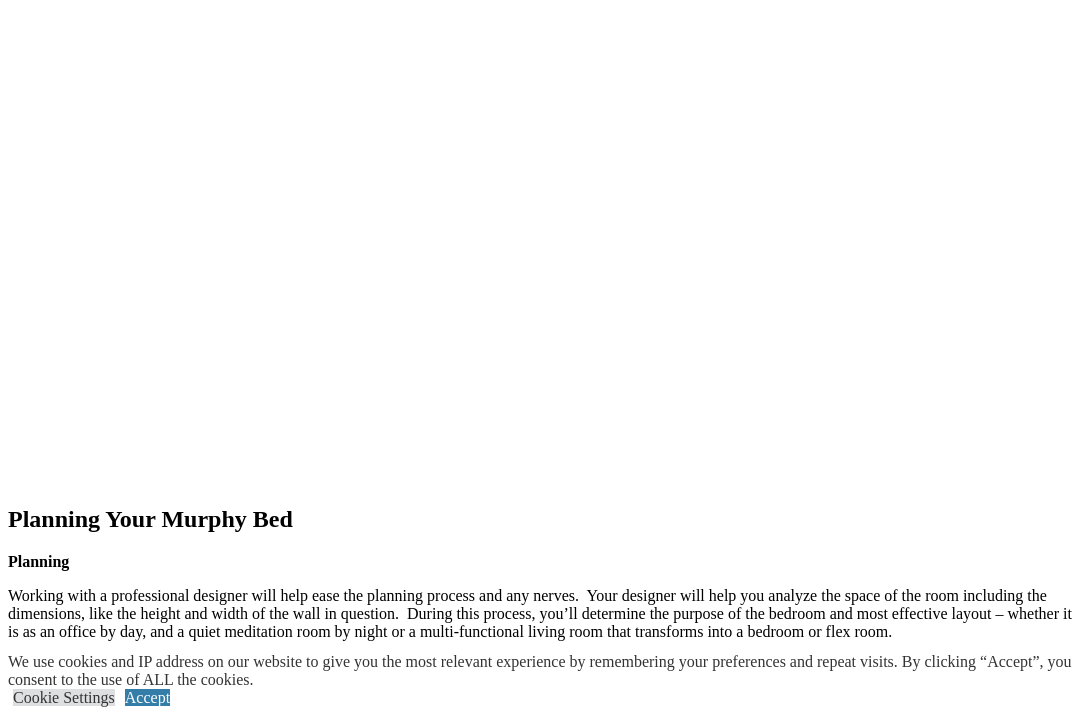 scroll, scrollTop: 2459, scrollLeft: 0, axis: vertical 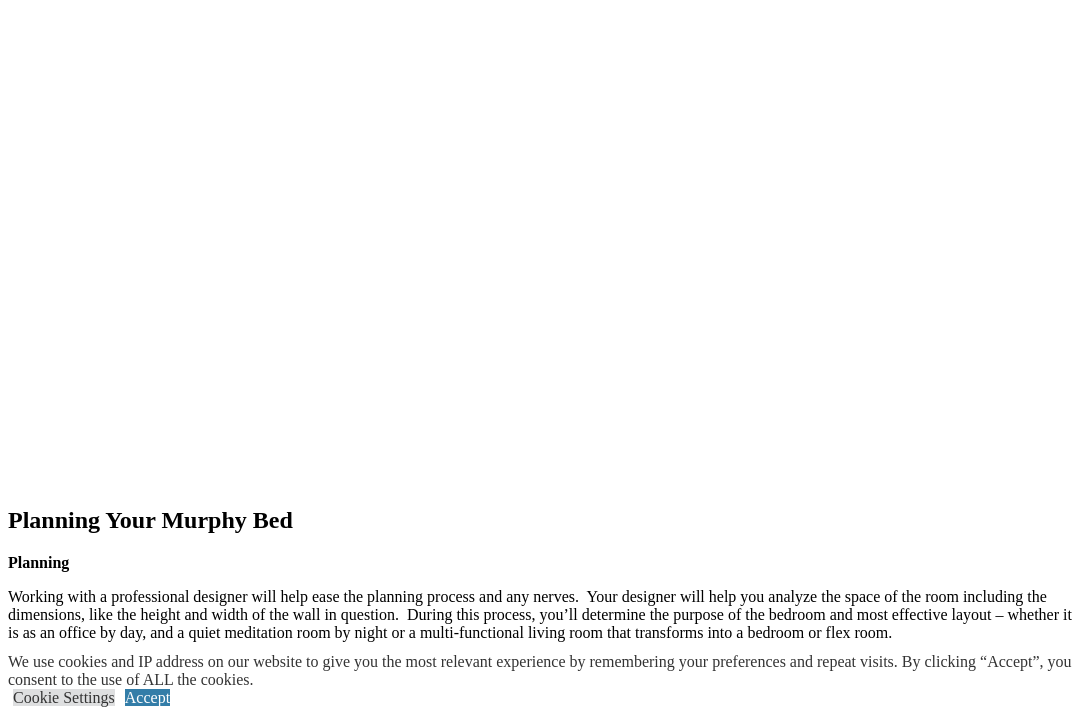 click at bounding box center (-828, 1455) 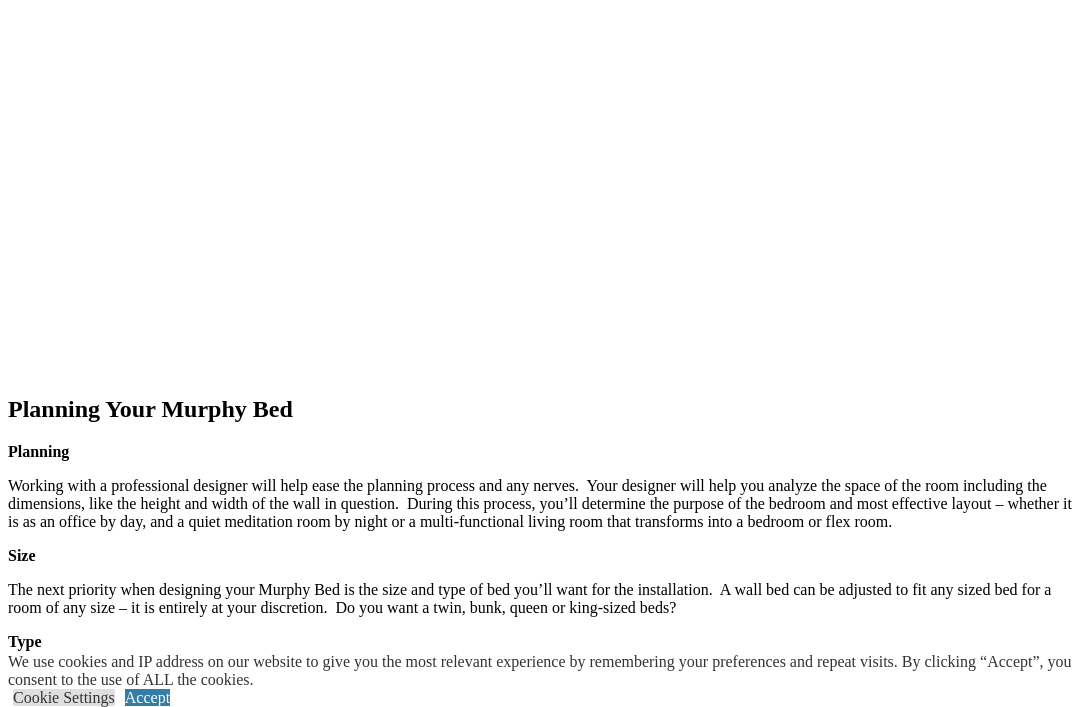 click on "prev" at bounding box center (540, 1443) 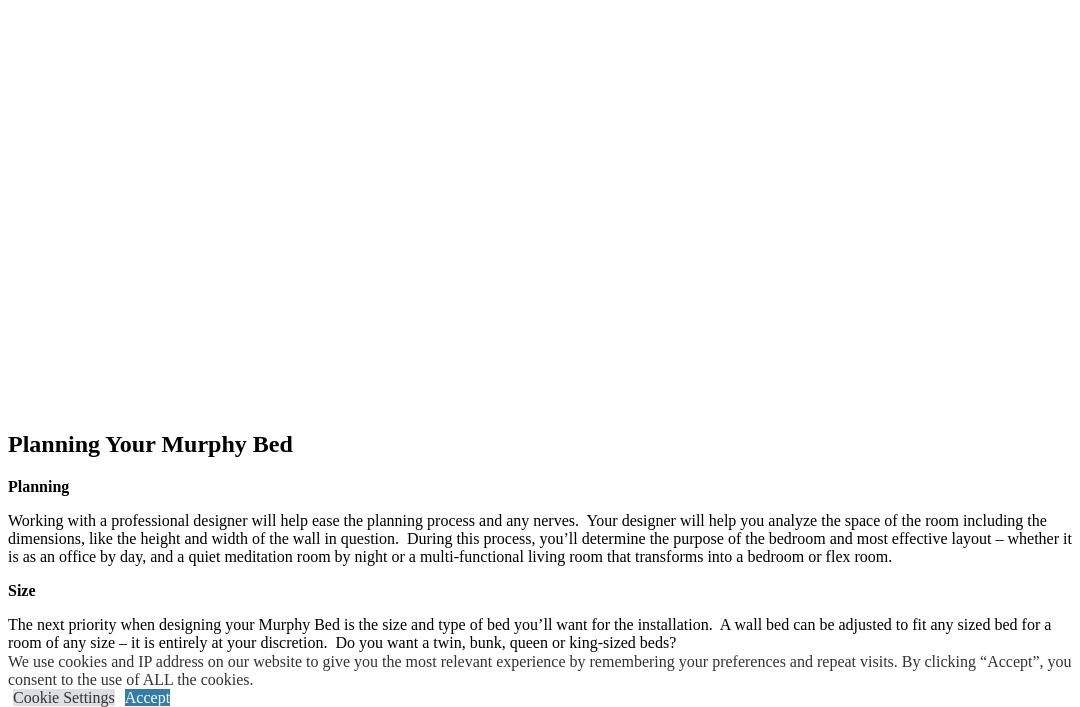 click on "prev" at bounding box center (540, 1478) 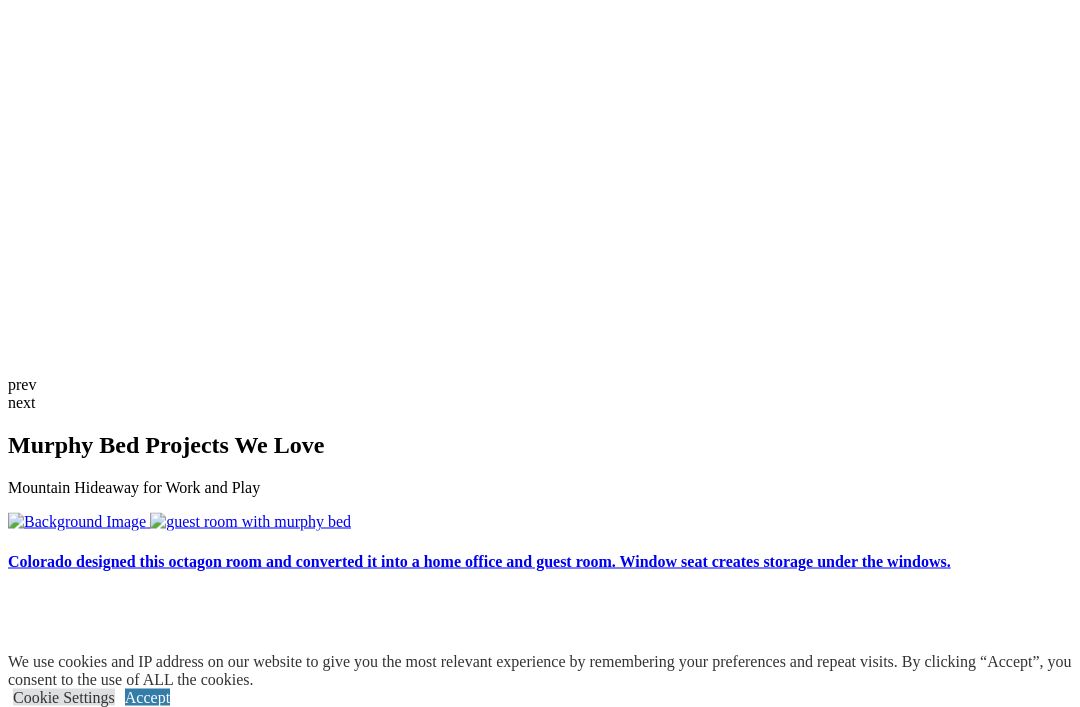 scroll, scrollTop: 3629, scrollLeft: 0, axis: vertical 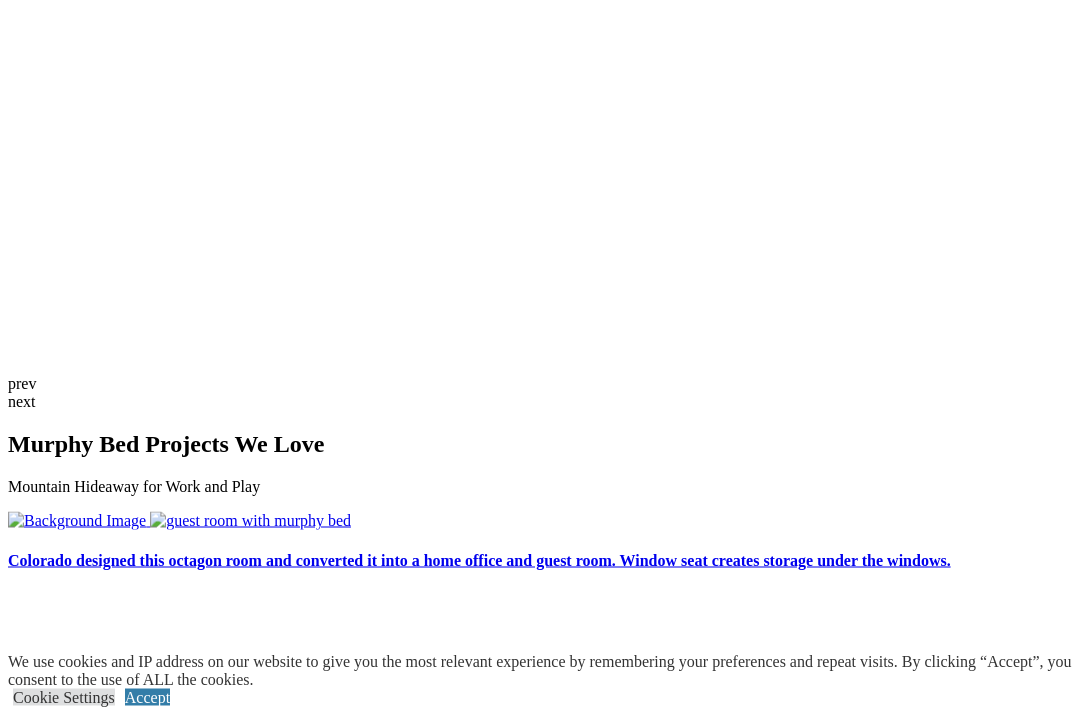 click at bounding box center [114, 2918] 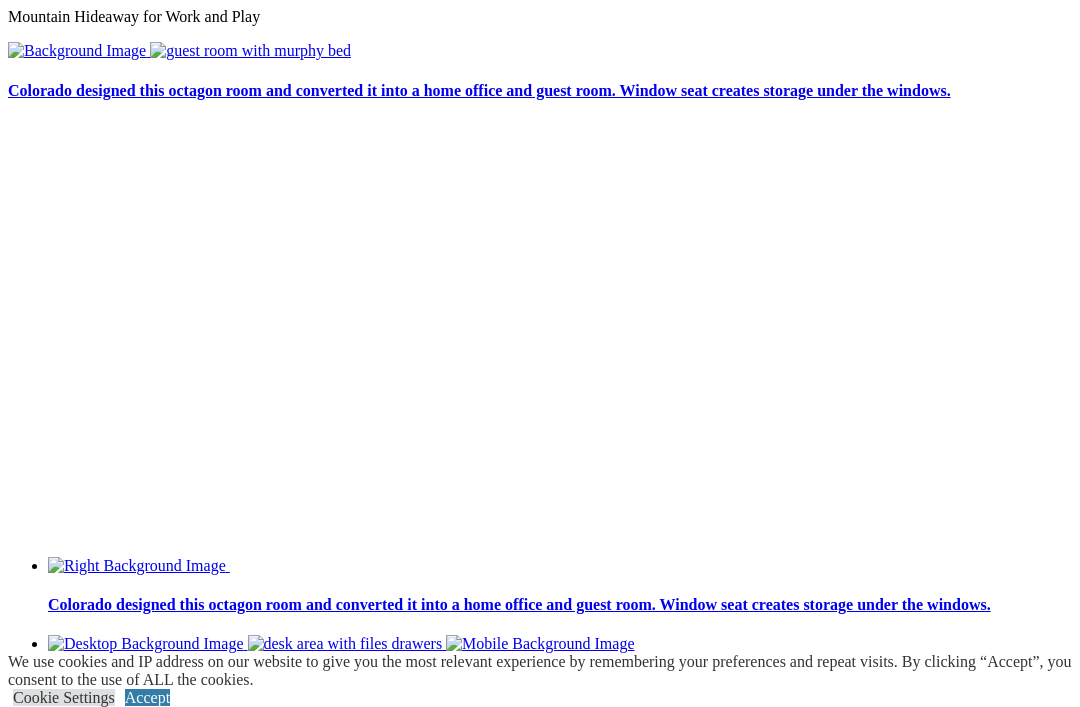 scroll, scrollTop: 4098, scrollLeft: 0, axis: vertical 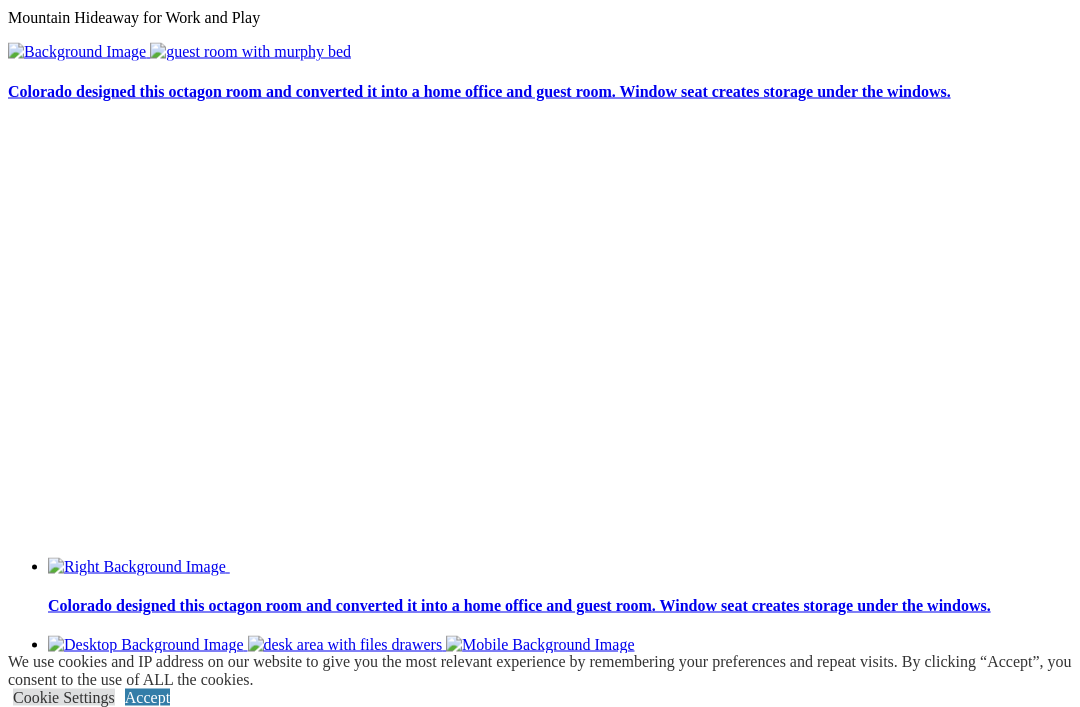 click on "Murphy Bed Trends" at bounding box center [540, 2693] 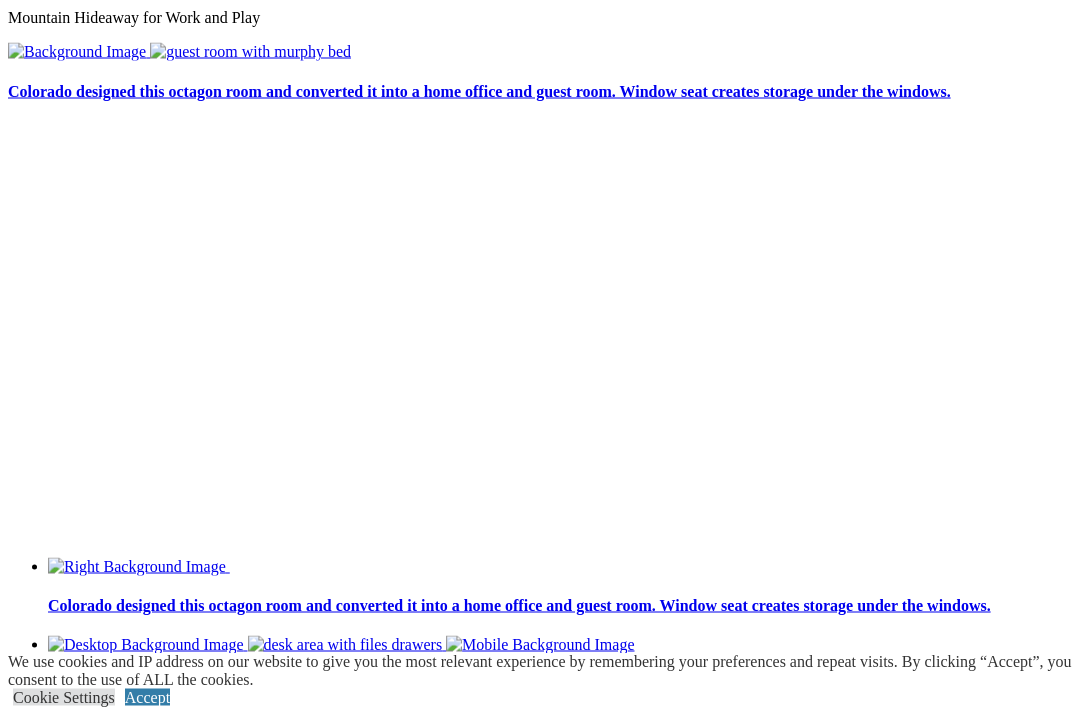 scroll, scrollTop: 4131, scrollLeft: 0, axis: vertical 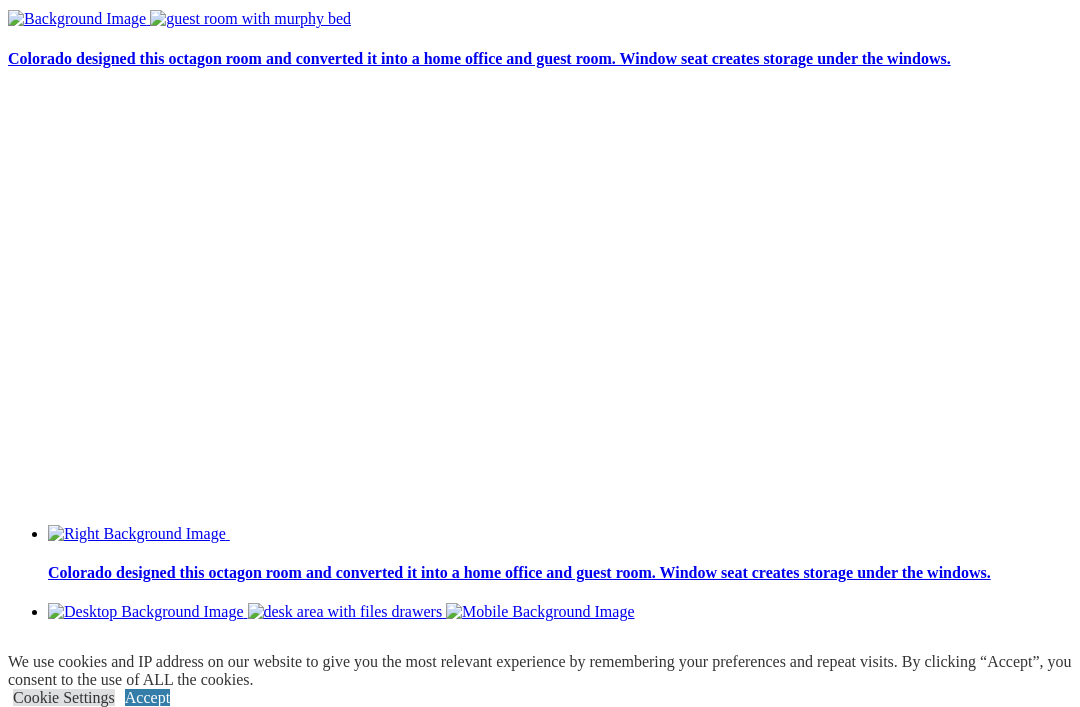 click on "Laundry Room" at bounding box center [96, -3047] 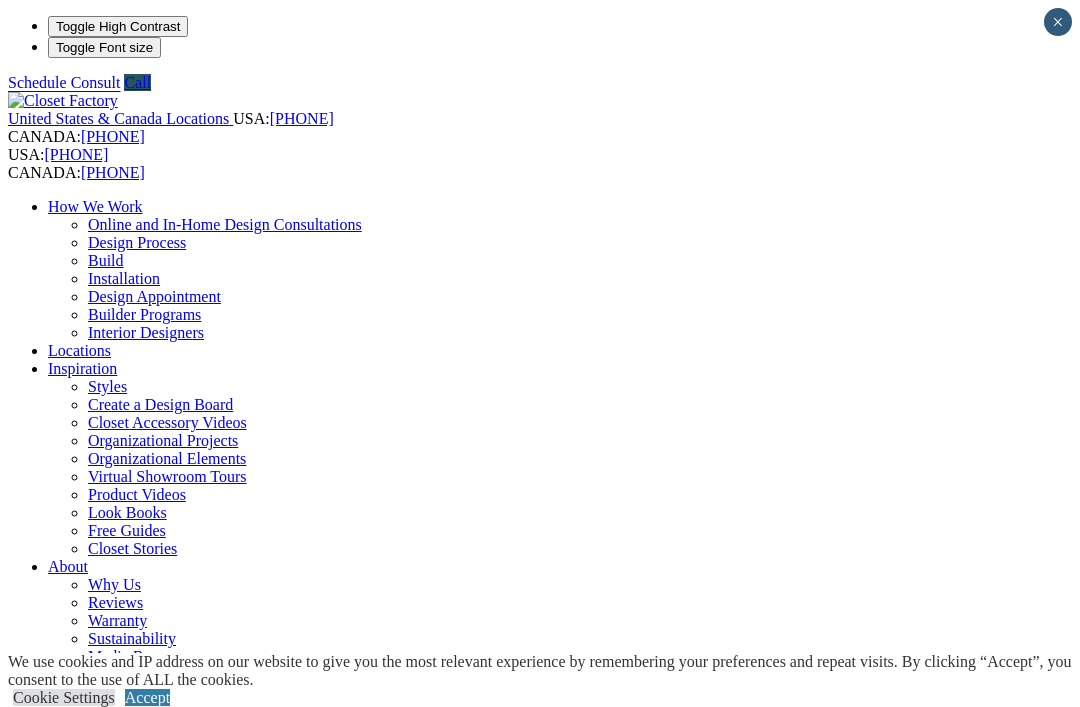 scroll, scrollTop: 0, scrollLeft: 0, axis: both 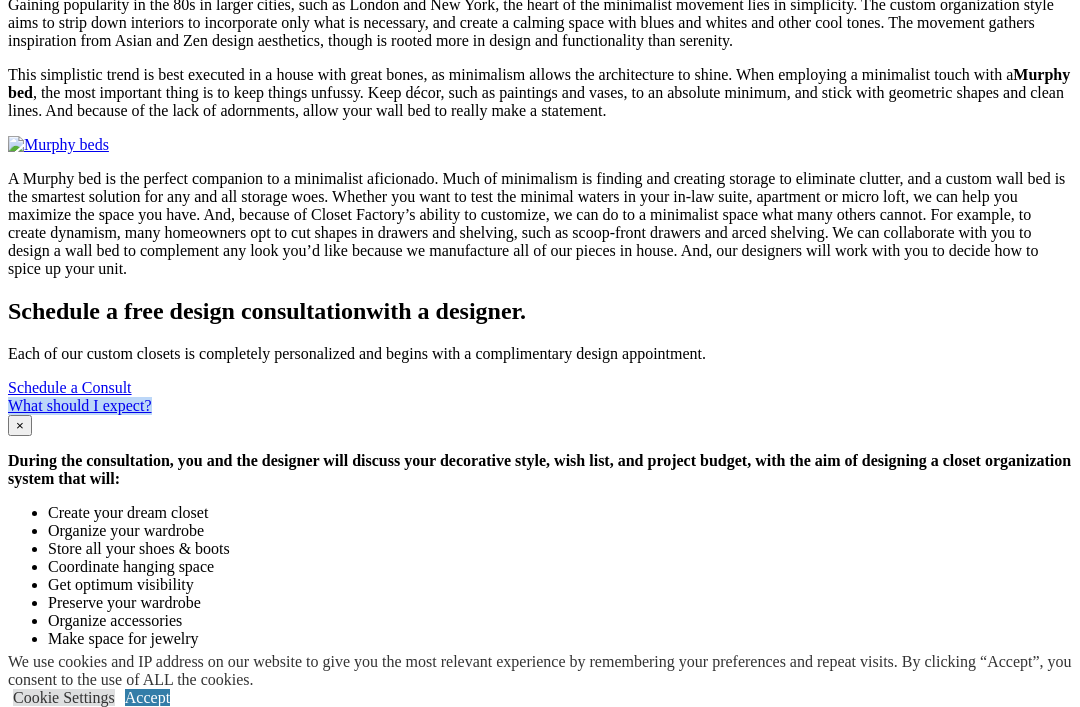 click on "×" at bounding box center (20, 425) 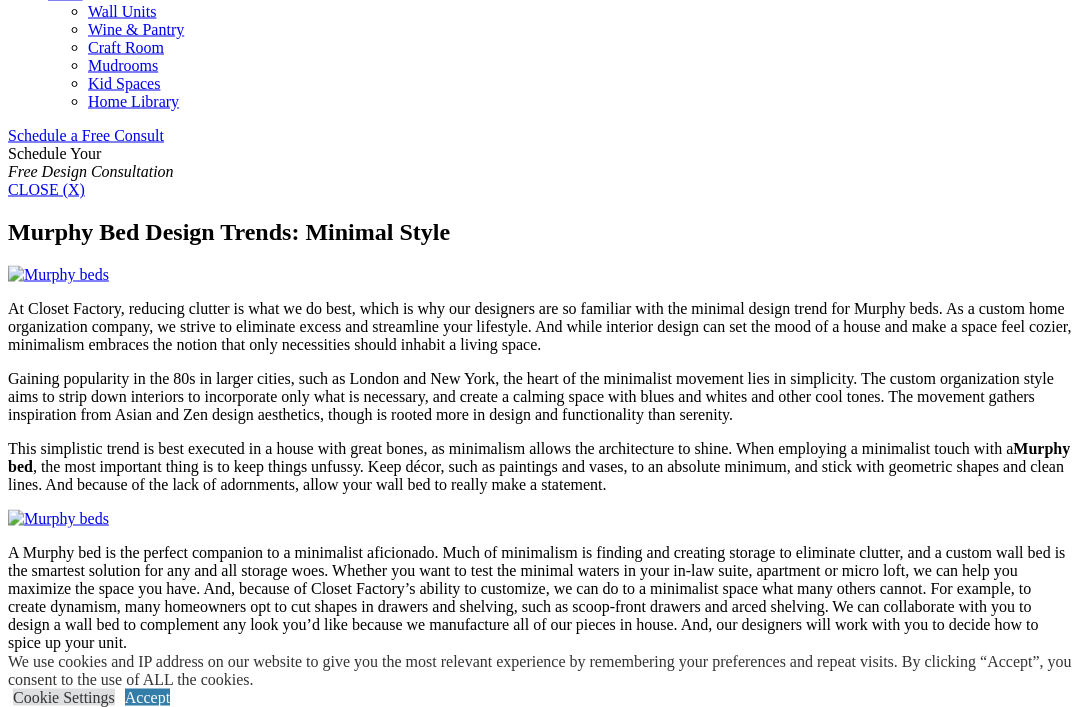 scroll, scrollTop: 1185, scrollLeft: 0, axis: vertical 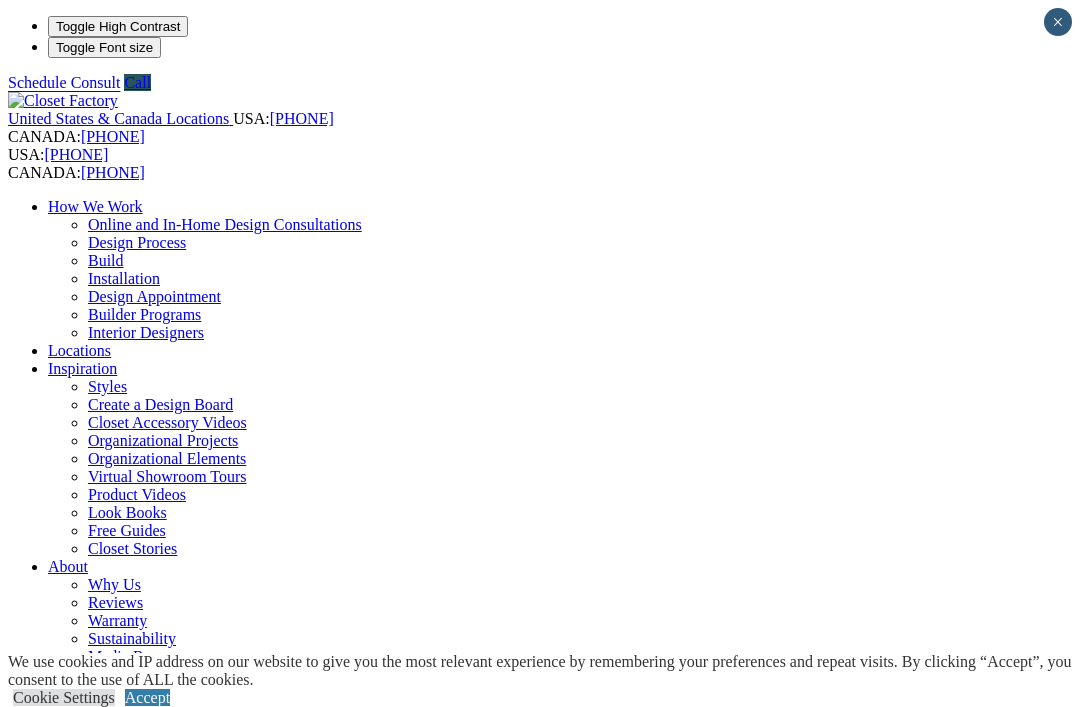 click on "Your Branch
Louisville
ZIP code
*" at bounding box center (540, 799) 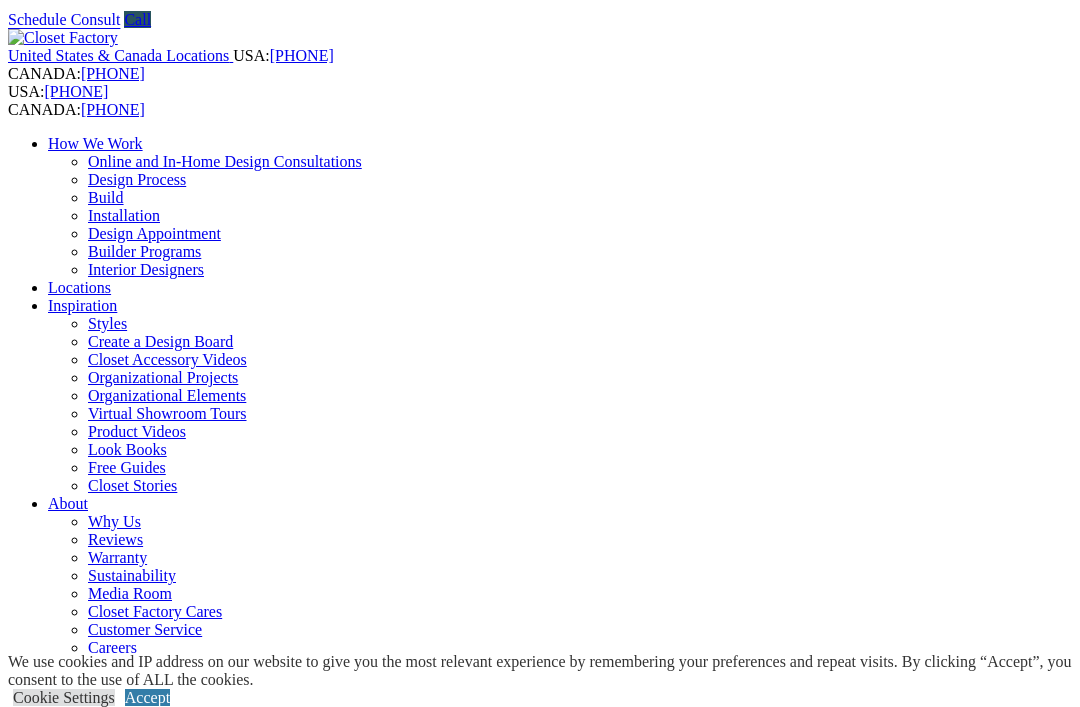 scroll, scrollTop: 0, scrollLeft: 0, axis: both 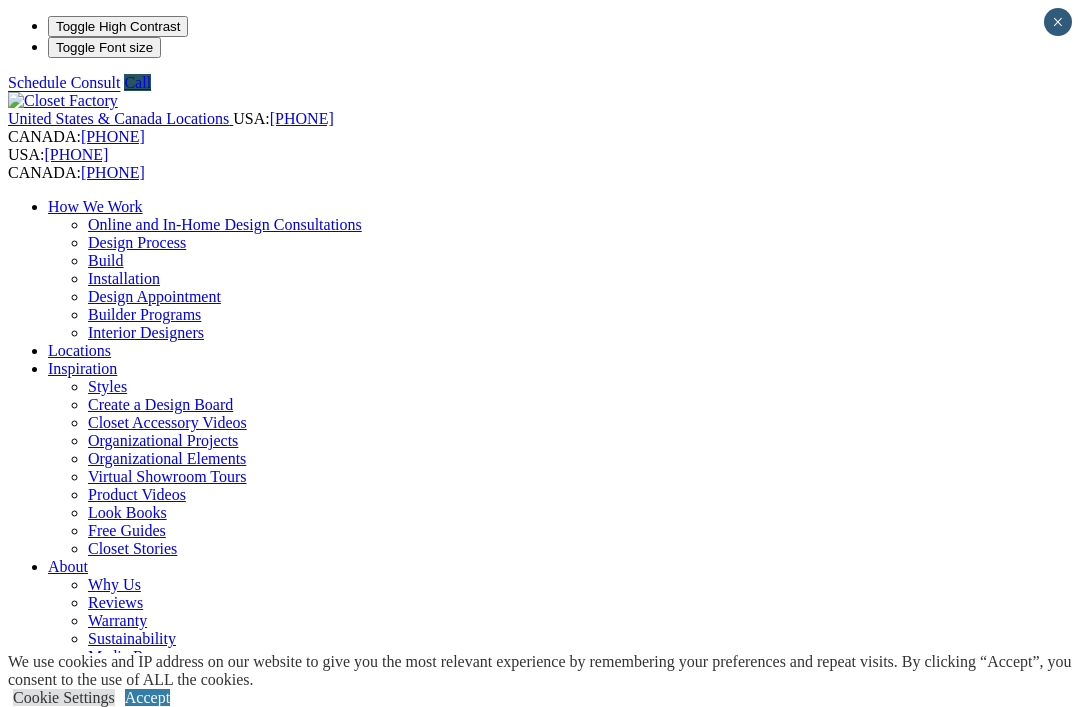 click on "Schedule a Free Consult" at bounding box center (86, 1352) 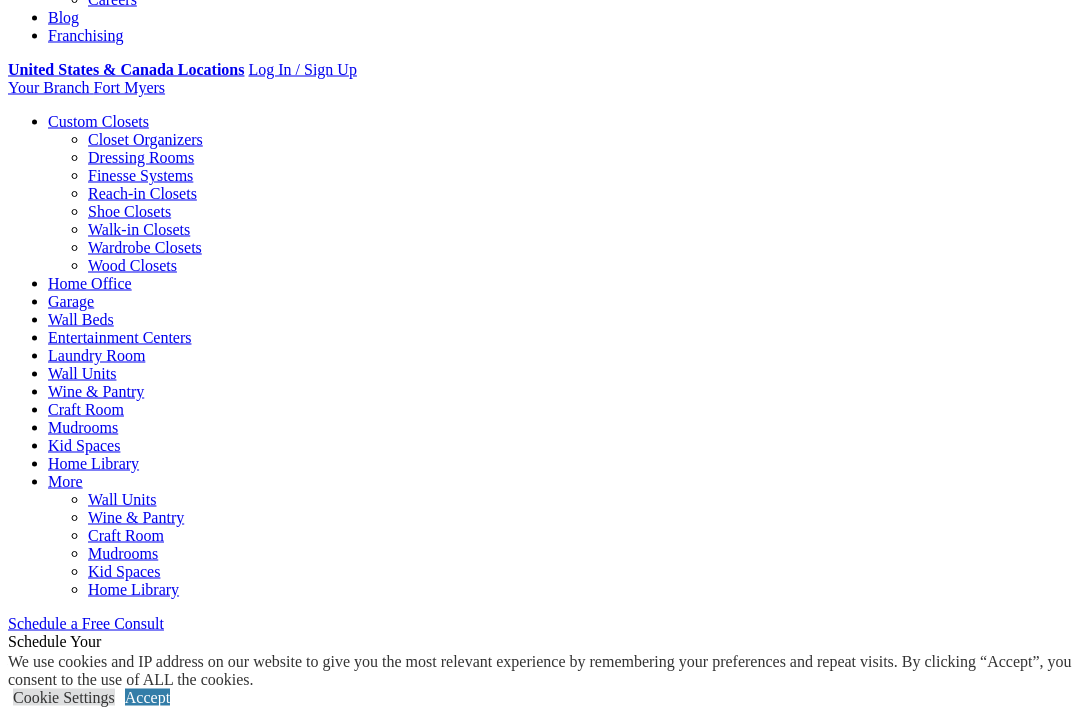scroll, scrollTop: 712, scrollLeft: 0, axis: vertical 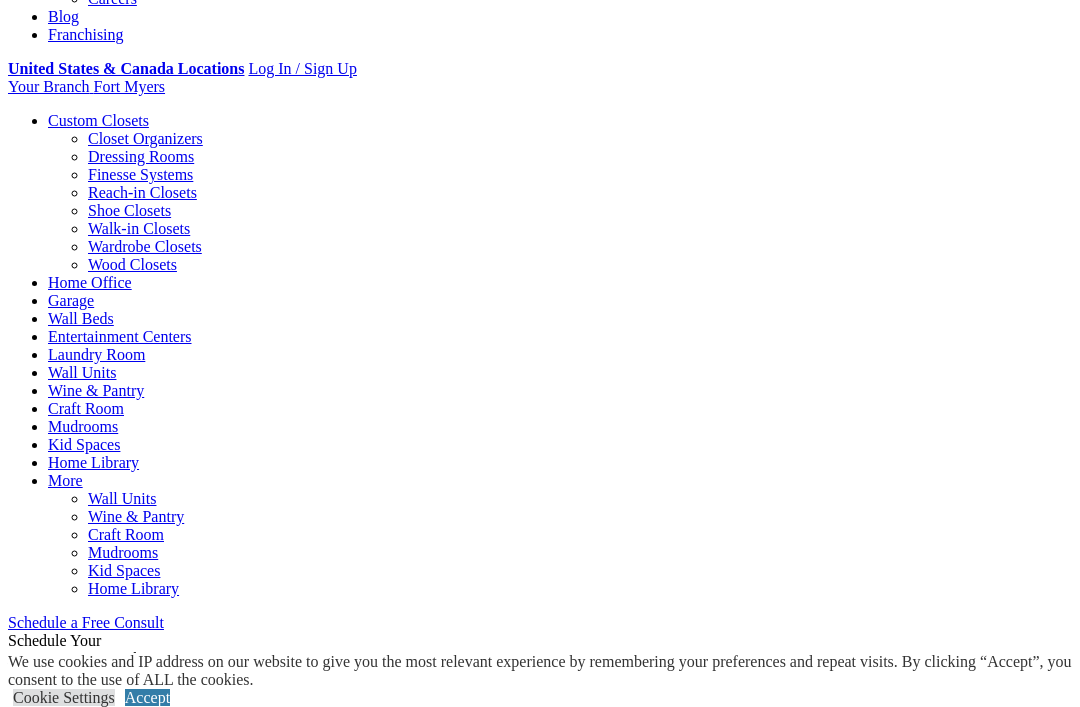 click on "Load More" at bounding box center [540, 2410] 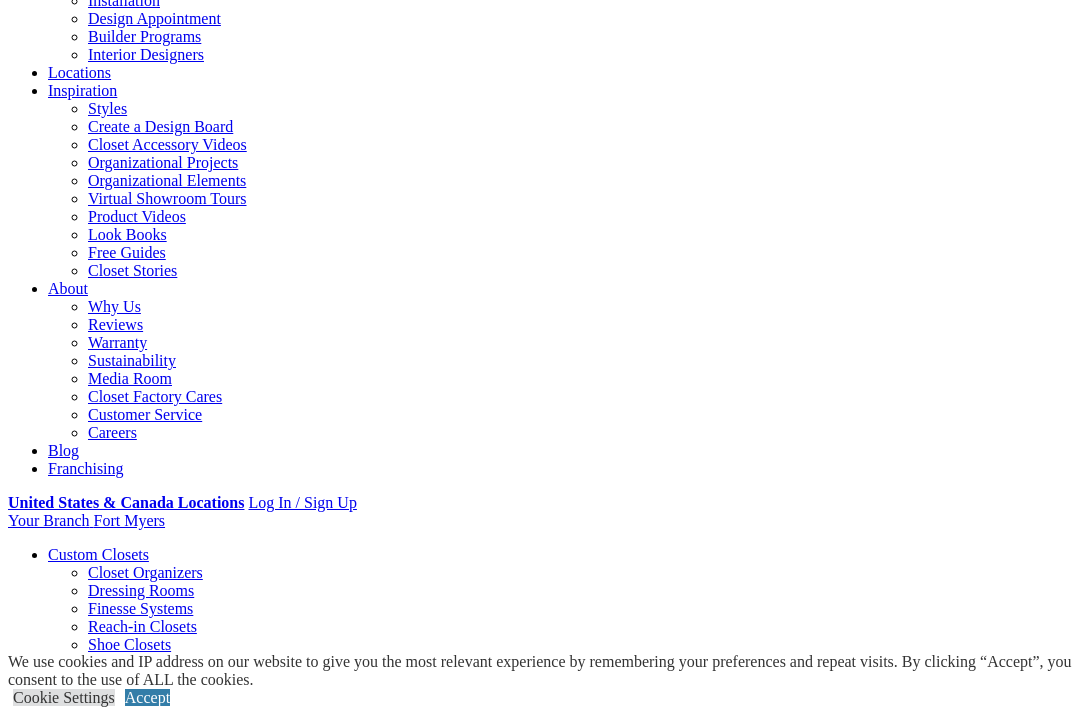 scroll, scrollTop: 0, scrollLeft: 0, axis: both 